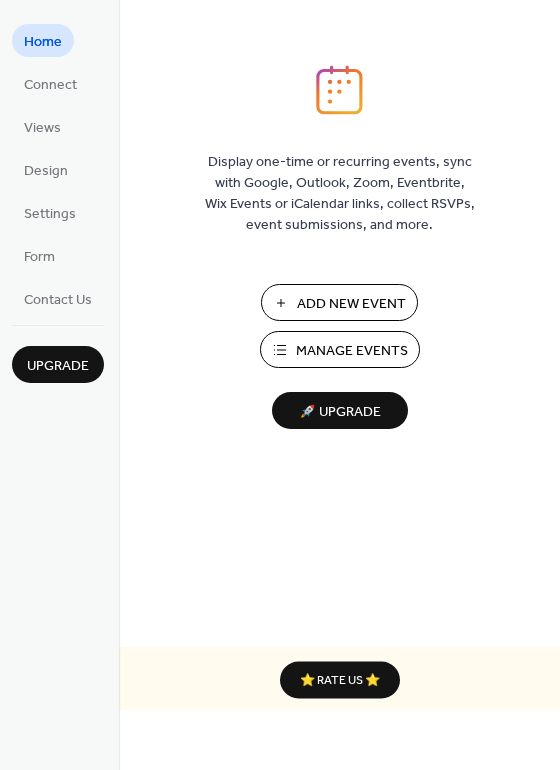 scroll, scrollTop: 0, scrollLeft: 0, axis: both 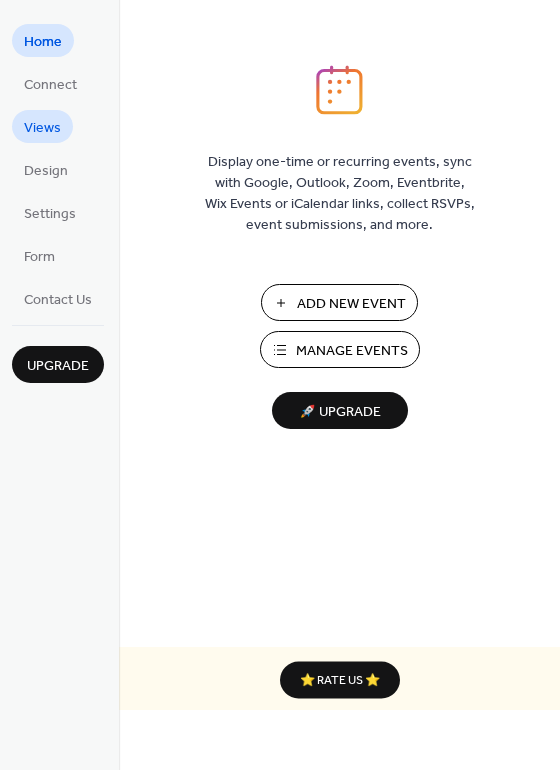 click on "Views" at bounding box center [42, 128] 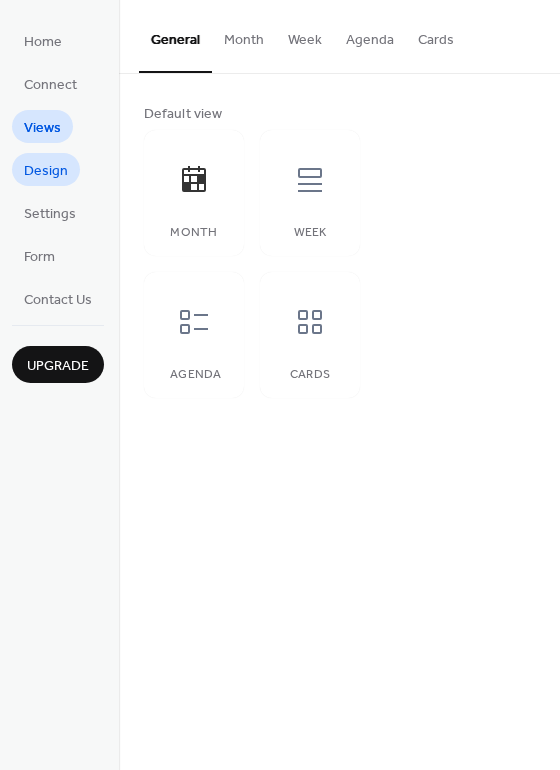 click on "Design" at bounding box center (46, 171) 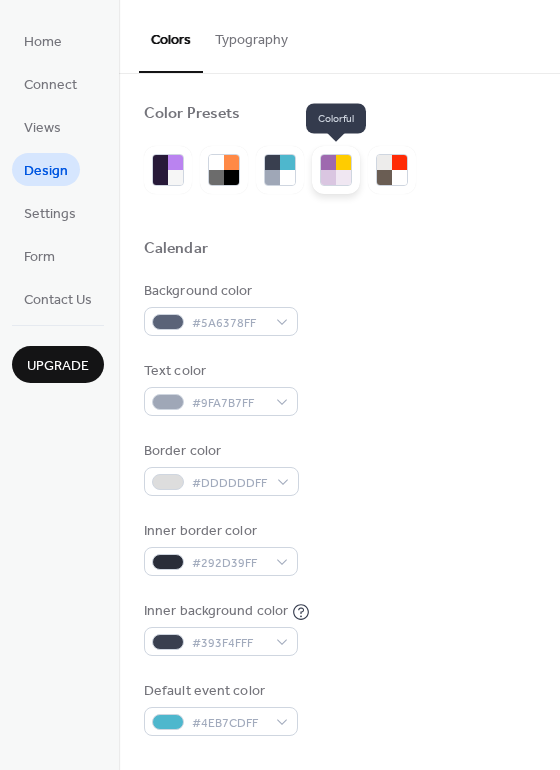 click at bounding box center [336, 170] 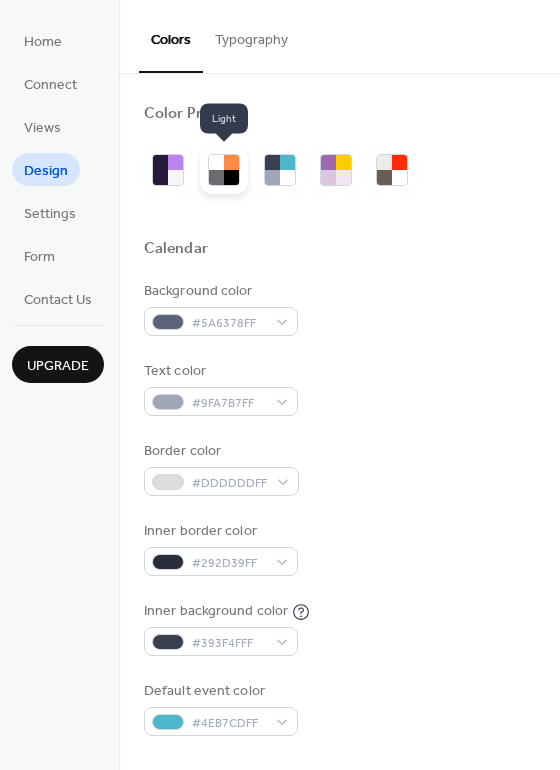 click at bounding box center [231, 177] 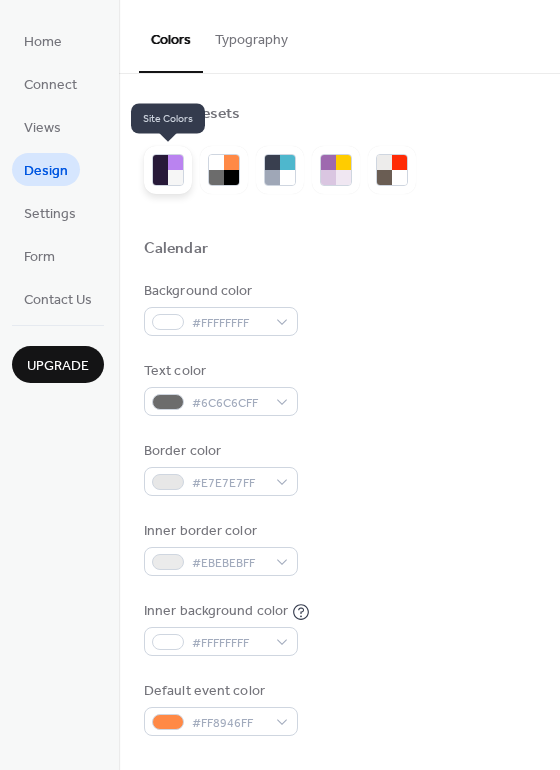 click at bounding box center [160, 177] 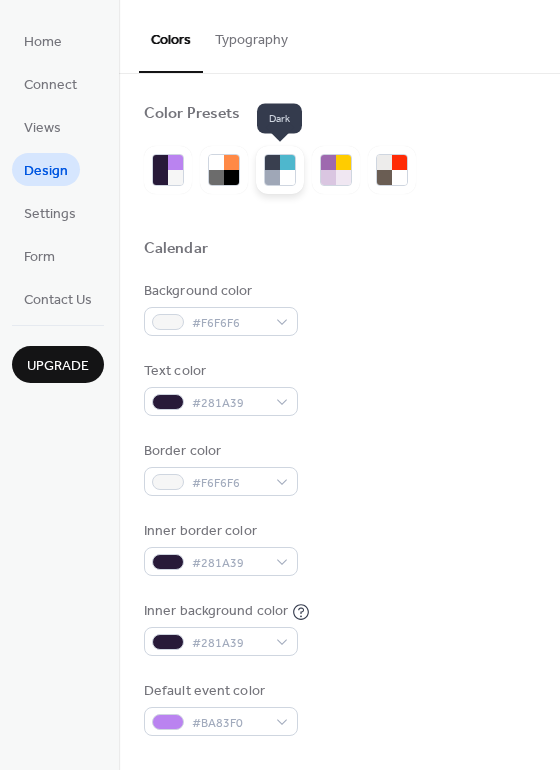 click at bounding box center [287, 162] 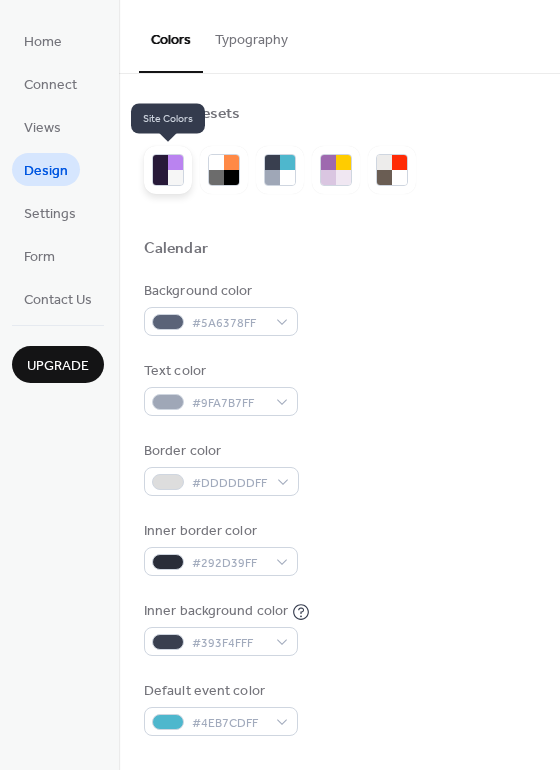 click at bounding box center [160, 177] 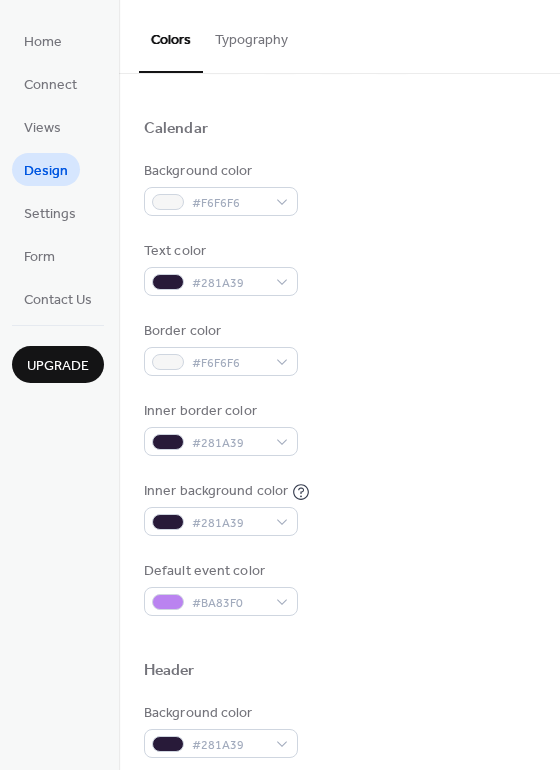 scroll, scrollTop: 300, scrollLeft: 0, axis: vertical 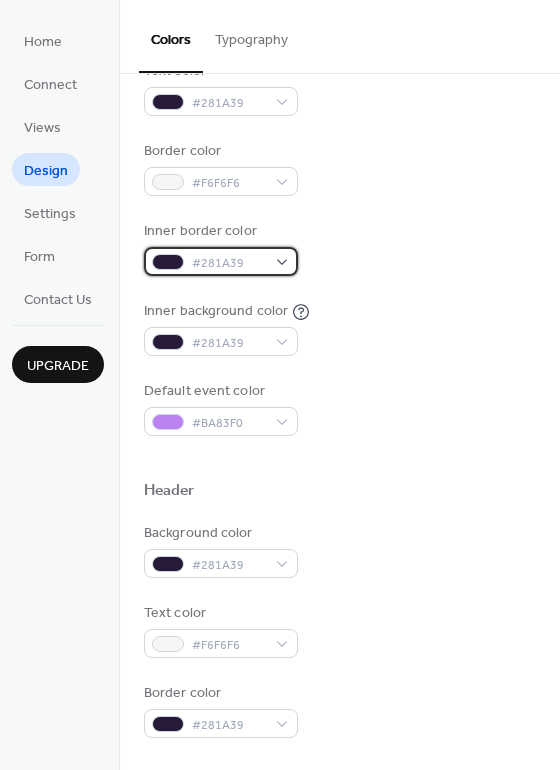 click on "#281A39" at bounding box center [221, 261] 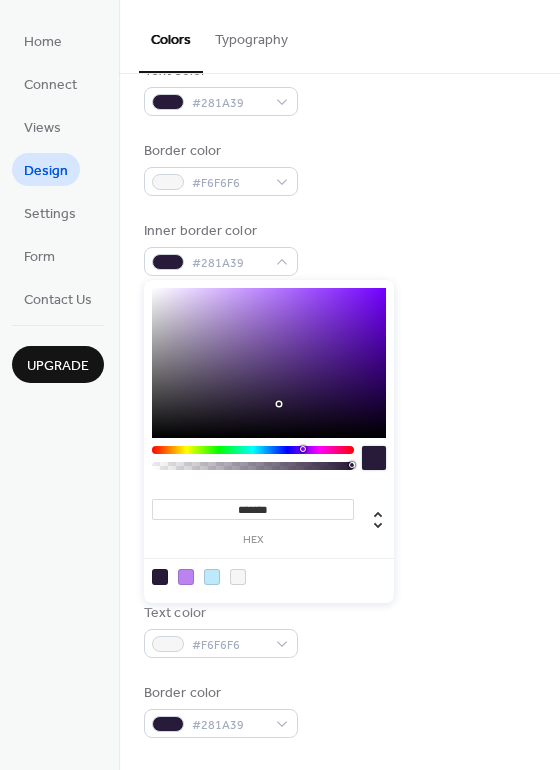 click at bounding box center (269, 363) 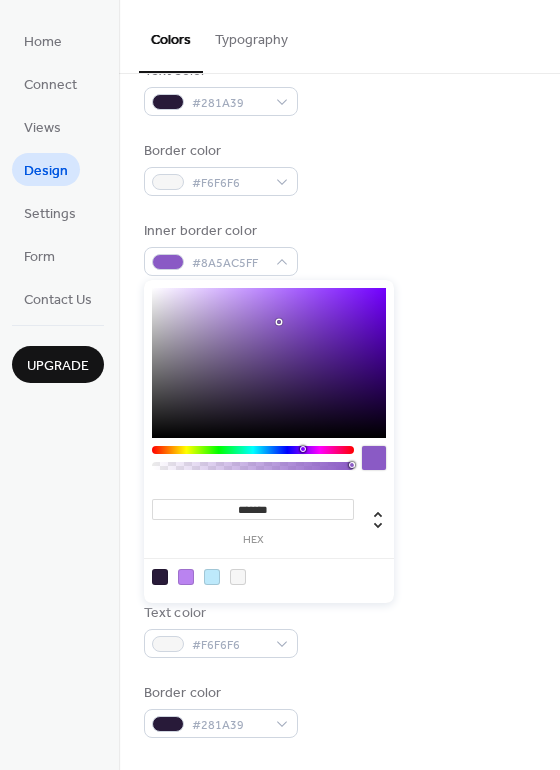 click at bounding box center [269, 363] 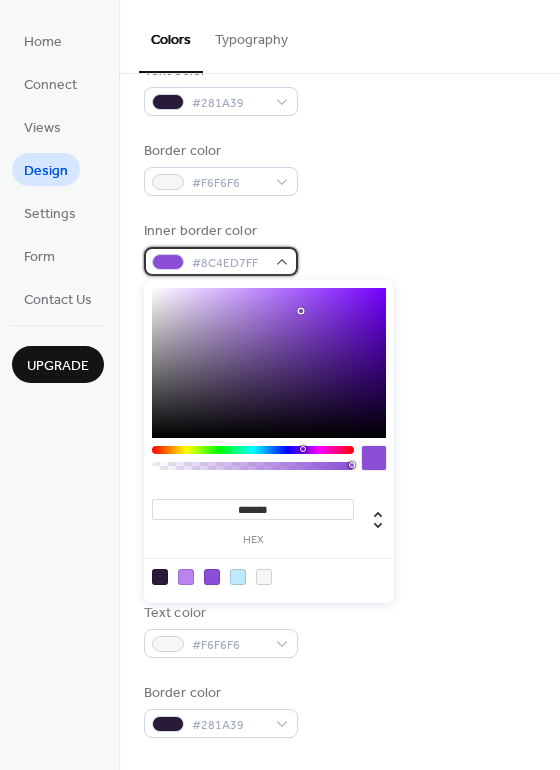 click on "#8C4ED7FF" at bounding box center [221, 261] 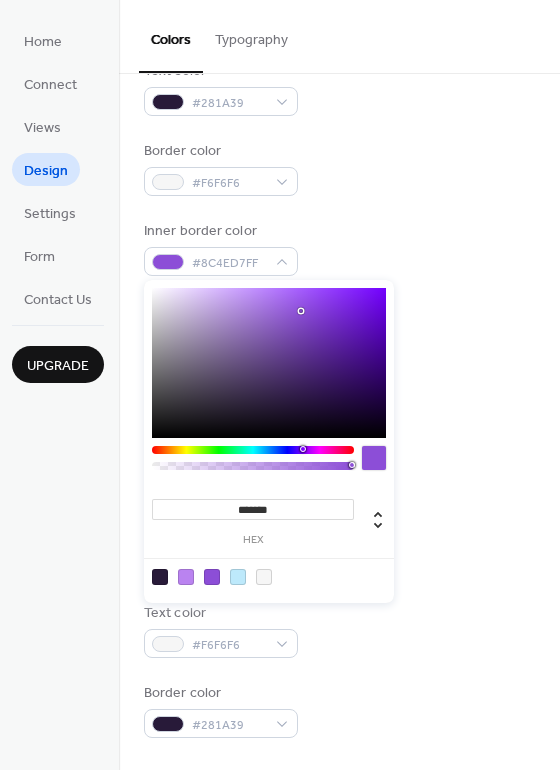 click on "Inner border color #8C4ED7FF" at bounding box center [339, 248] 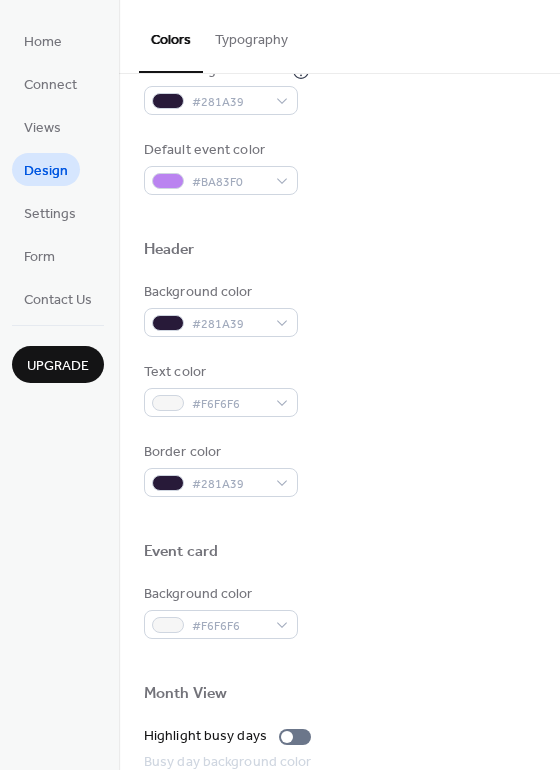 scroll, scrollTop: 480, scrollLeft: 0, axis: vertical 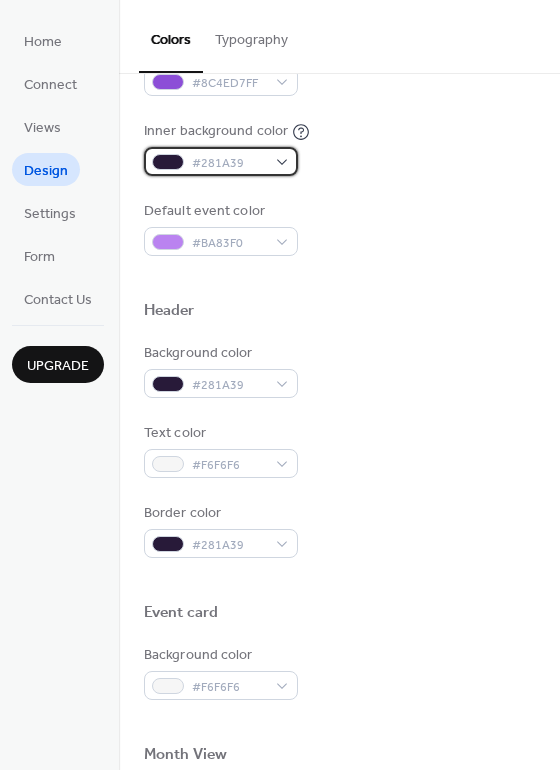 click on "#281A39" at bounding box center (221, 161) 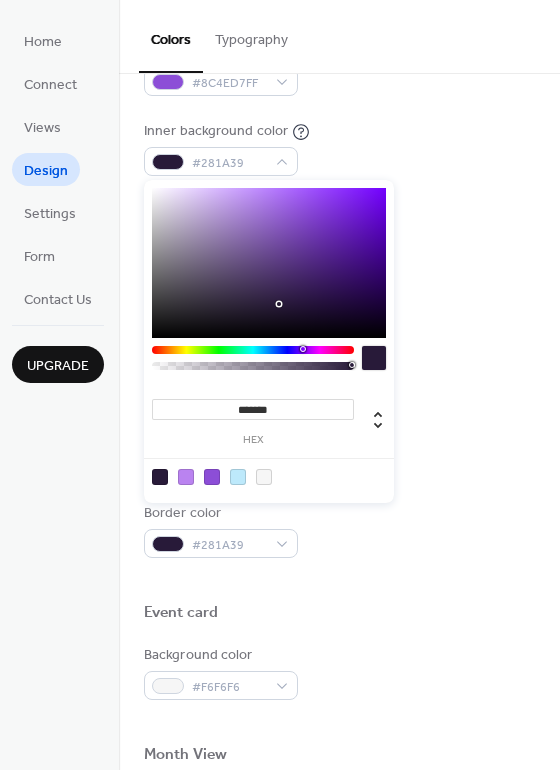 click at bounding box center (269, 263) 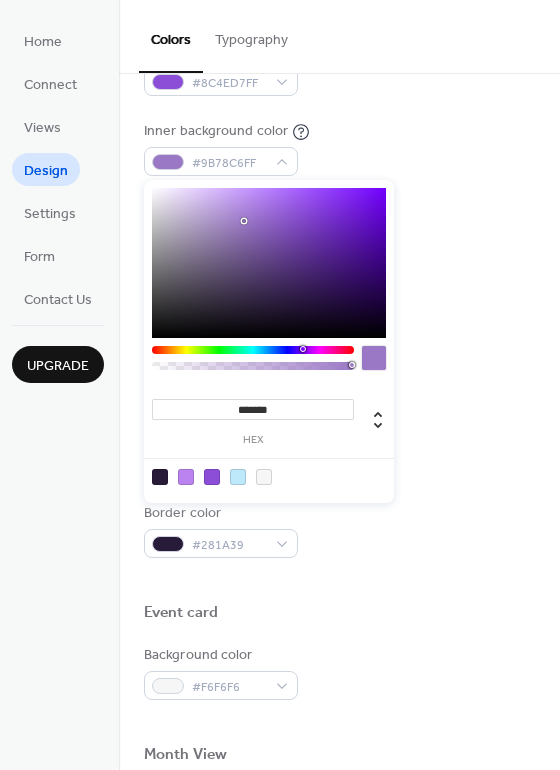 click at bounding box center (269, 263) 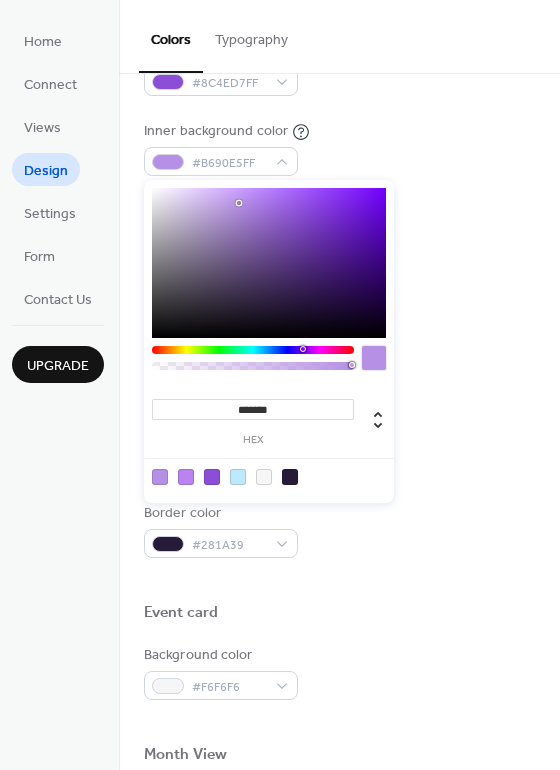 click at bounding box center [269, 263] 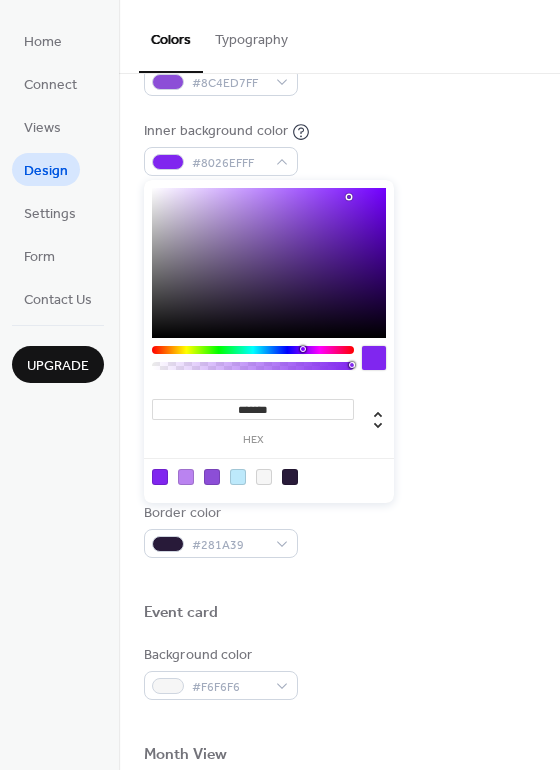 type on "*******" 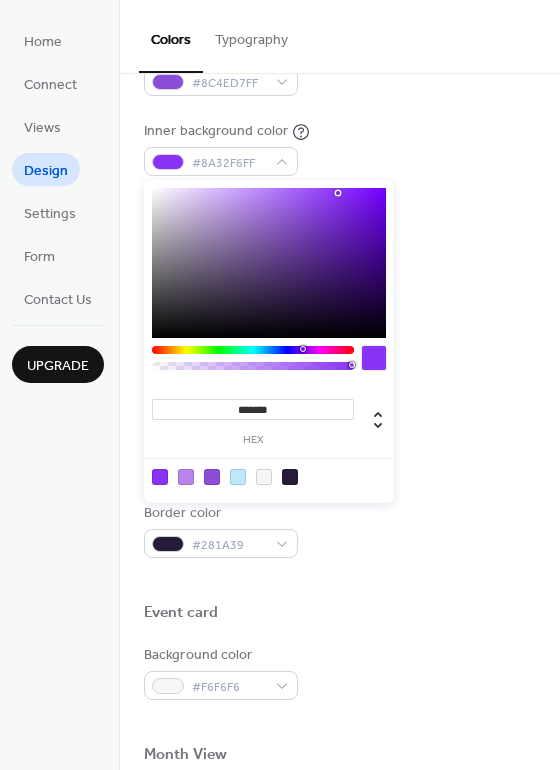 click on "Background color #F6F6F6 Text color #281A39 Border color #F6F6F6 Inner border color #8C4ED7FF Inner background color #8A32F6FF Default event color #BA83F0" at bounding box center [339, 28] 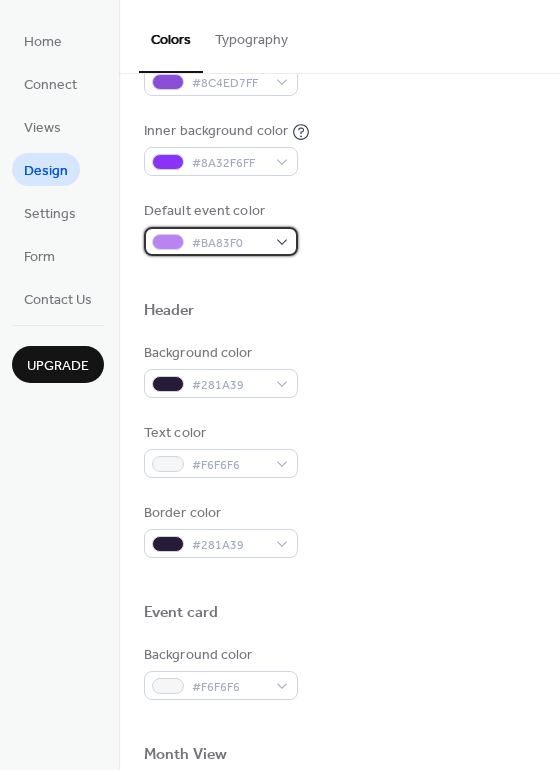 click on "#BA83F0" at bounding box center (221, 241) 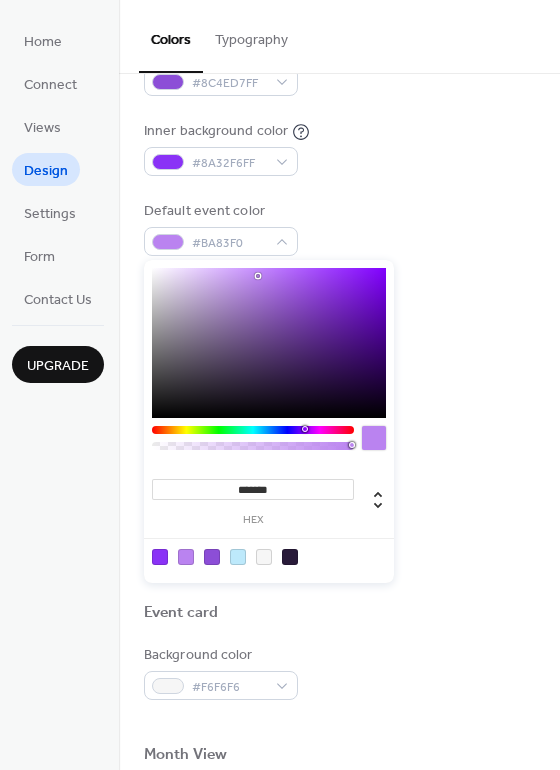 click on "Background color #F6F6F6 Text color #281A39 Border color #F6F6F6 Inner border color #8C4ED7FF Inner background color #8A32F6FF Default event color #BA83F0" at bounding box center (339, 28) 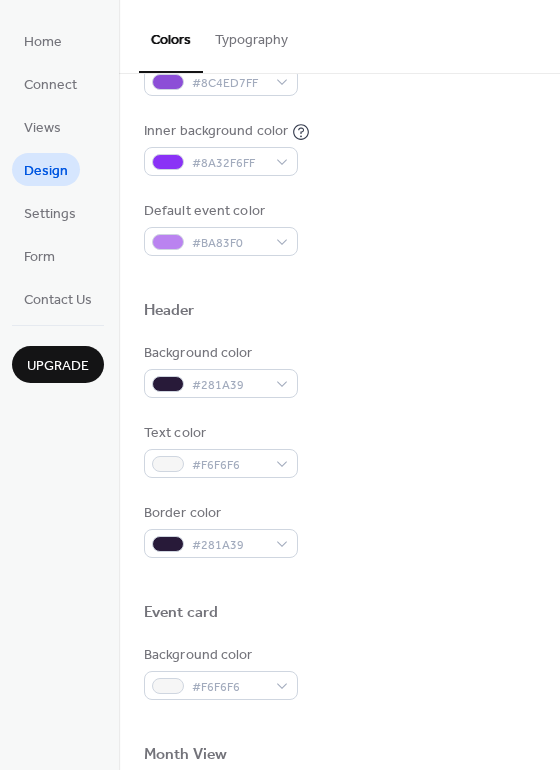scroll, scrollTop: 420, scrollLeft: 0, axis: vertical 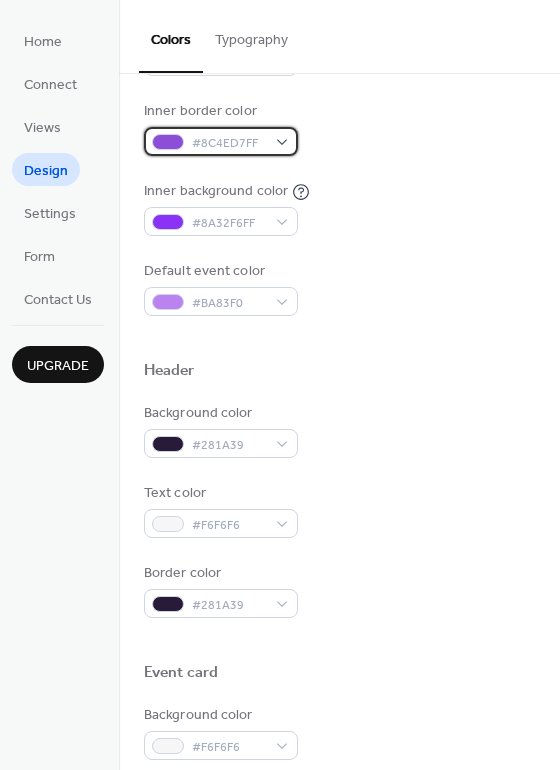 click on "#8C4ED7FF" at bounding box center [221, 141] 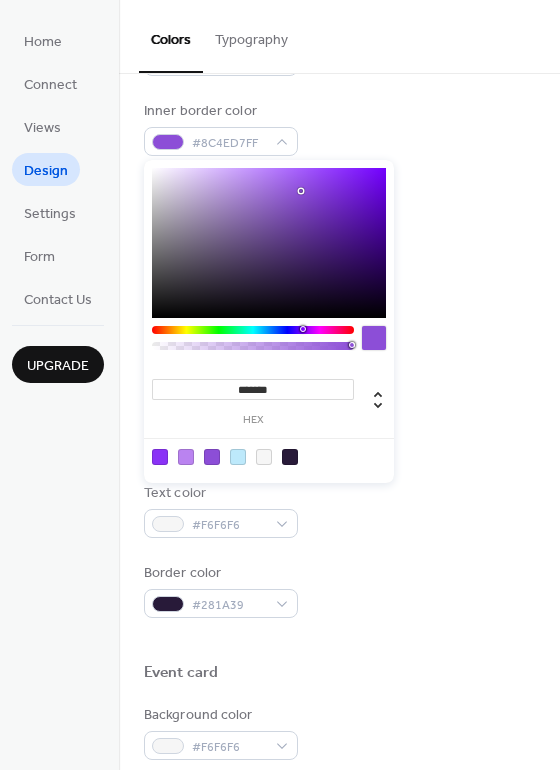 click at bounding box center [269, 243] 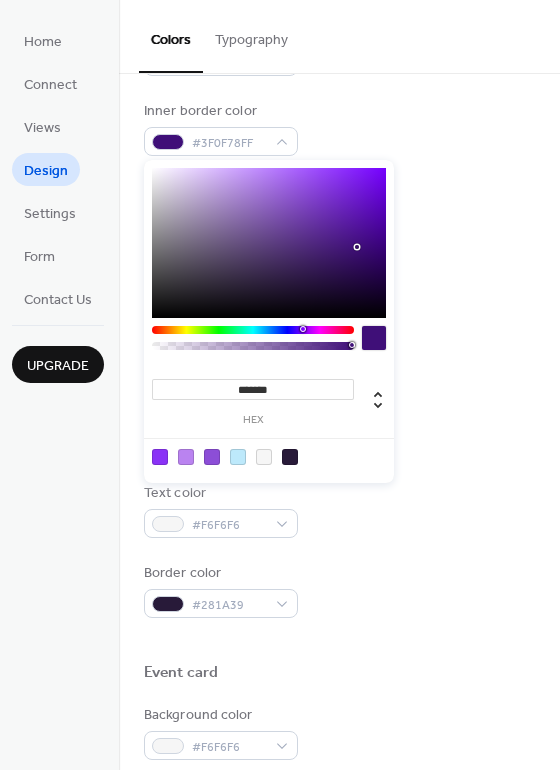 type on "*******" 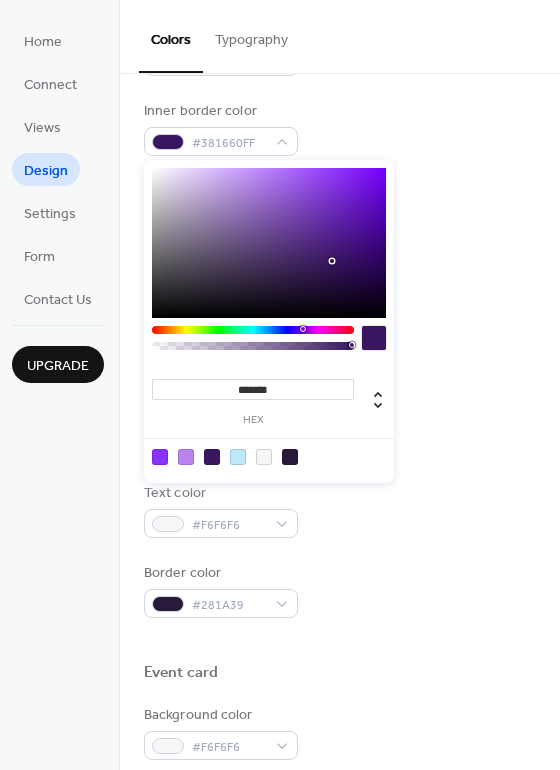 click on "Inner border color #381660FF" at bounding box center [339, 128] 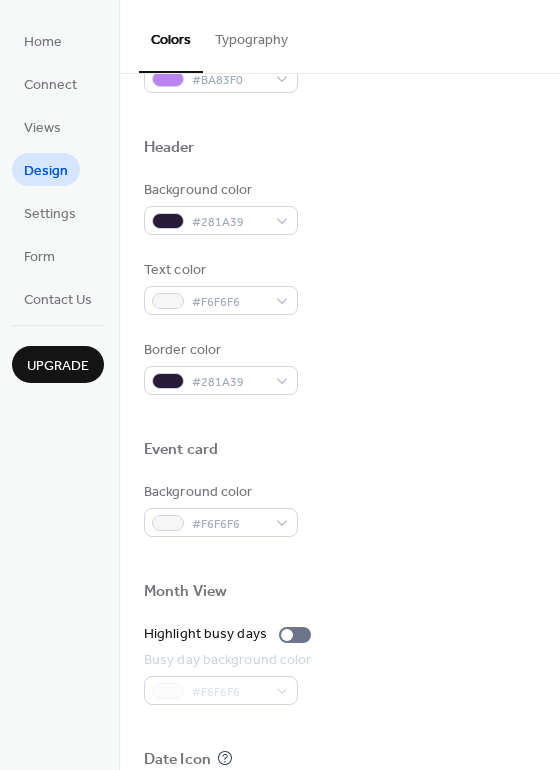 scroll, scrollTop: 660, scrollLeft: 0, axis: vertical 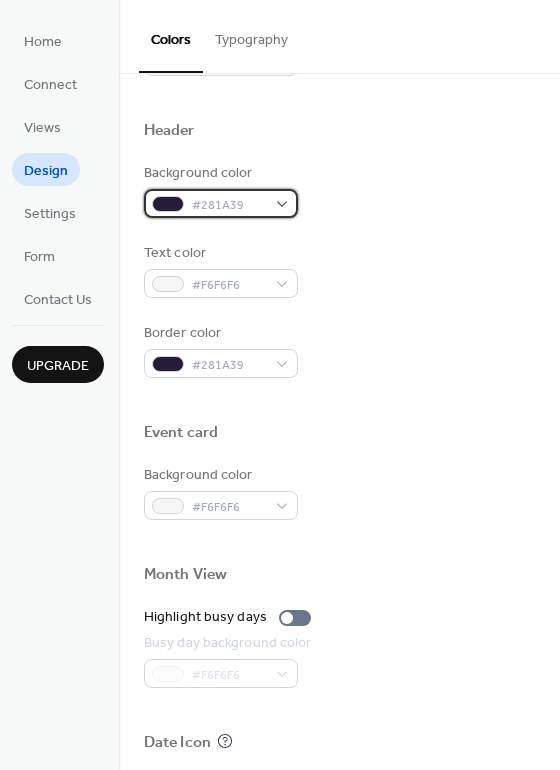 click on "#281A39" at bounding box center (221, 203) 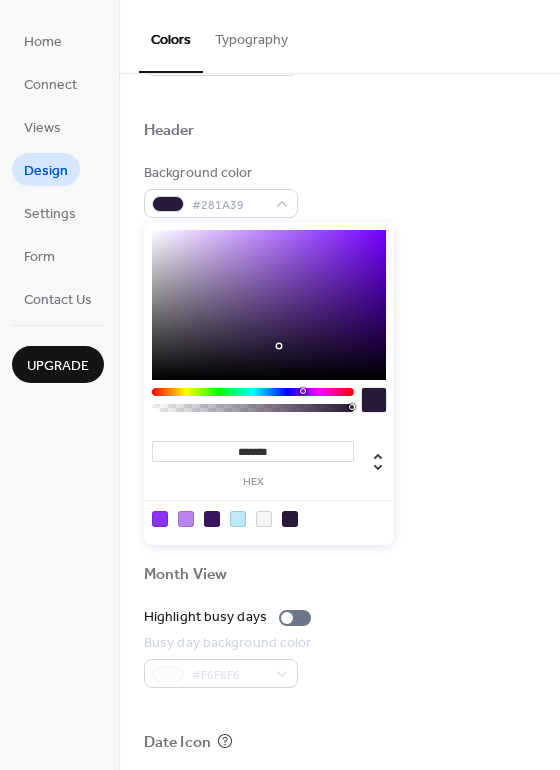 type on "*******" 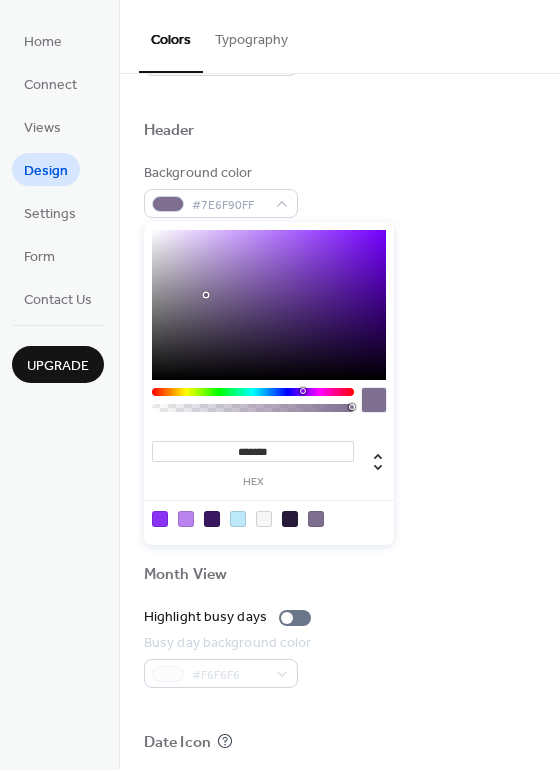 click on "Background color #7E6F90FF" at bounding box center [339, 190] 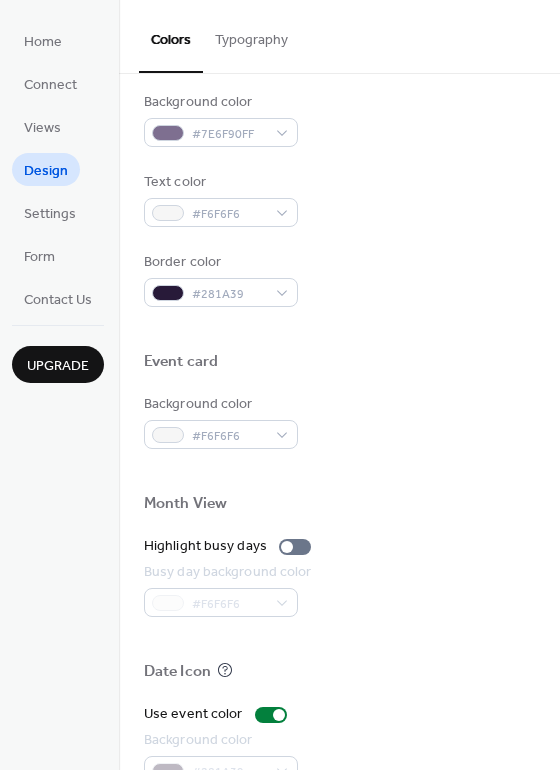 scroll, scrollTop: 780, scrollLeft: 0, axis: vertical 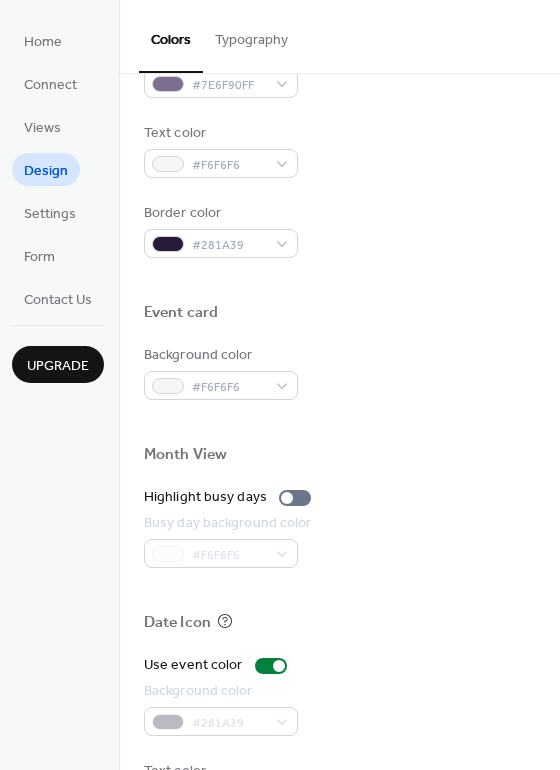 click on "Border color #281A39" at bounding box center (221, 230) 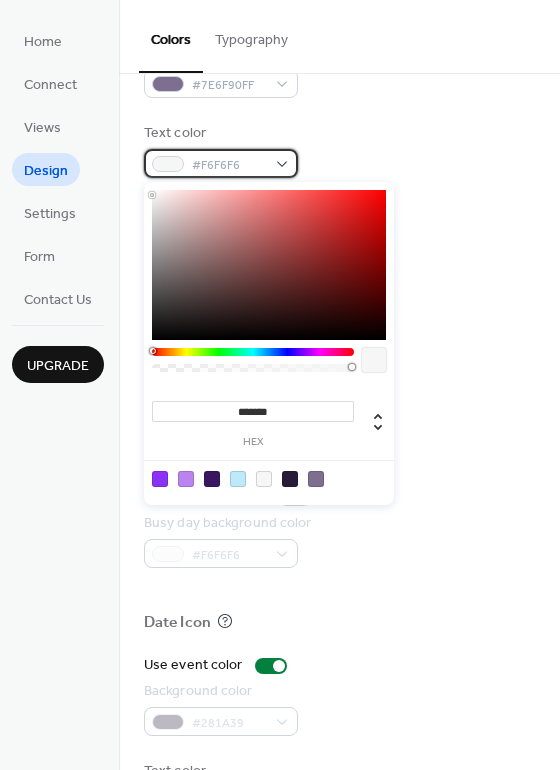 click on "#F6F6F6" at bounding box center (221, 163) 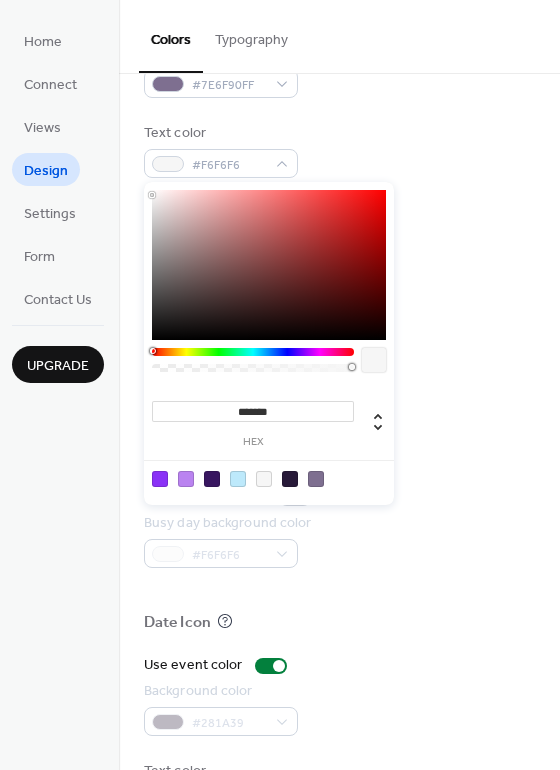 click on "Text color #F6F6F6" at bounding box center [339, 150] 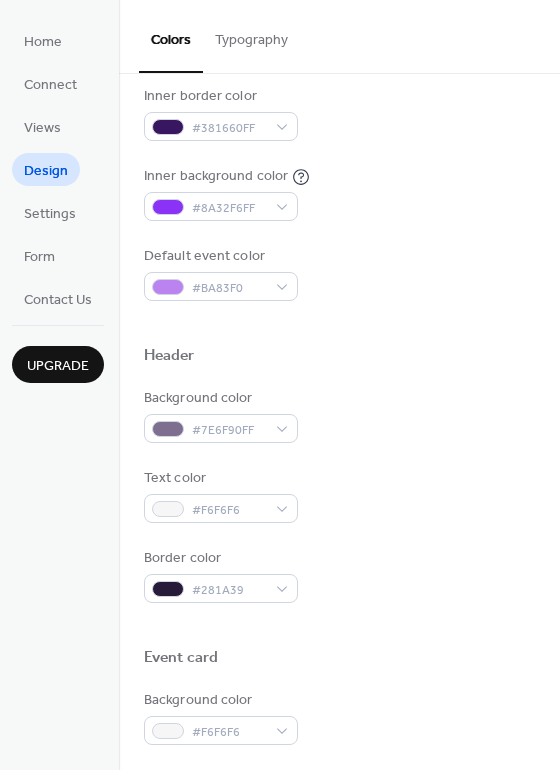 scroll, scrollTop: 436, scrollLeft: 0, axis: vertical 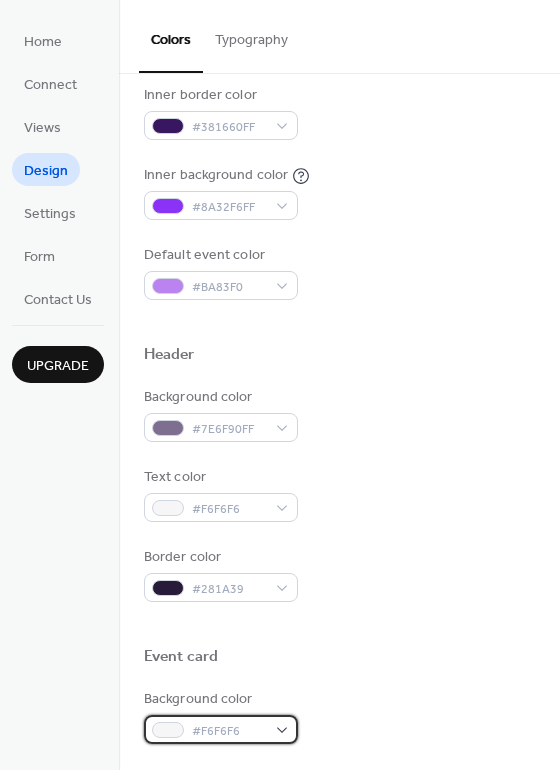 click on "#F6F6F6" at bounding box center (221, 729) 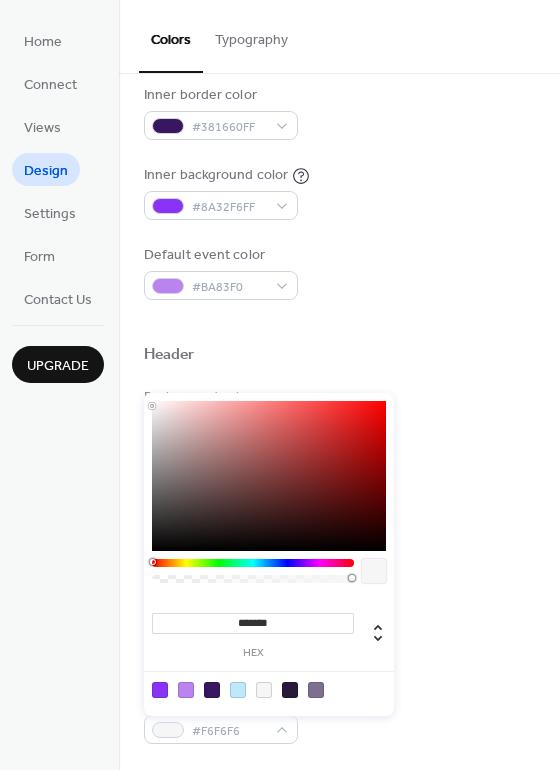 type on "*******" 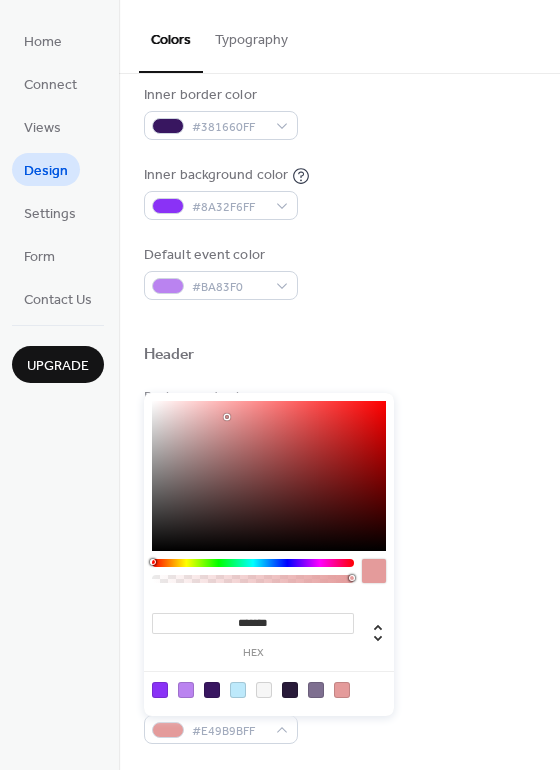 click on "Border color #281A39" at bounding box center (339, 574) 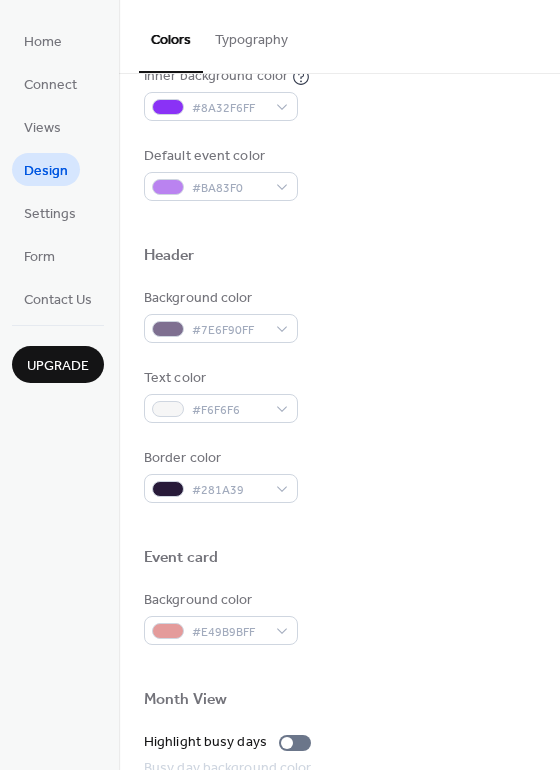 scroll, scrollTop: 600, scrollLeft: 0, axis: vertical 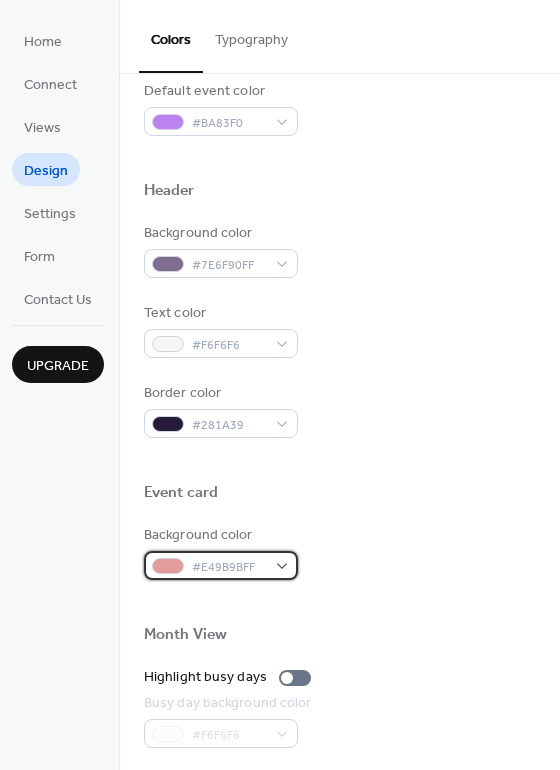 click on "#E49B9BFF" at bounding box center [221, 565] 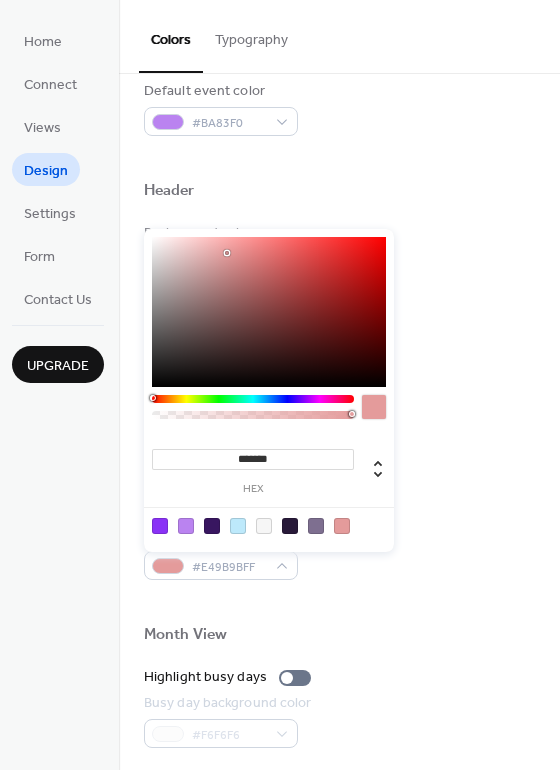 click at bounding box center (342, 526) 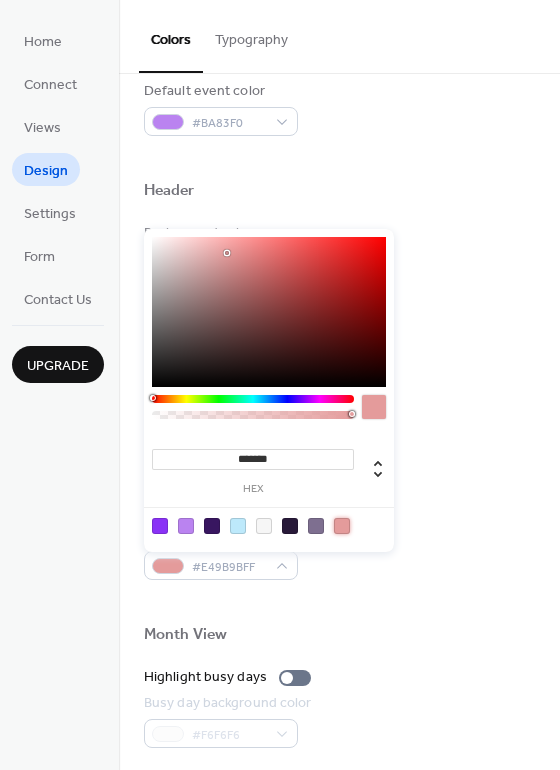 click at bounding box center [238, 526] 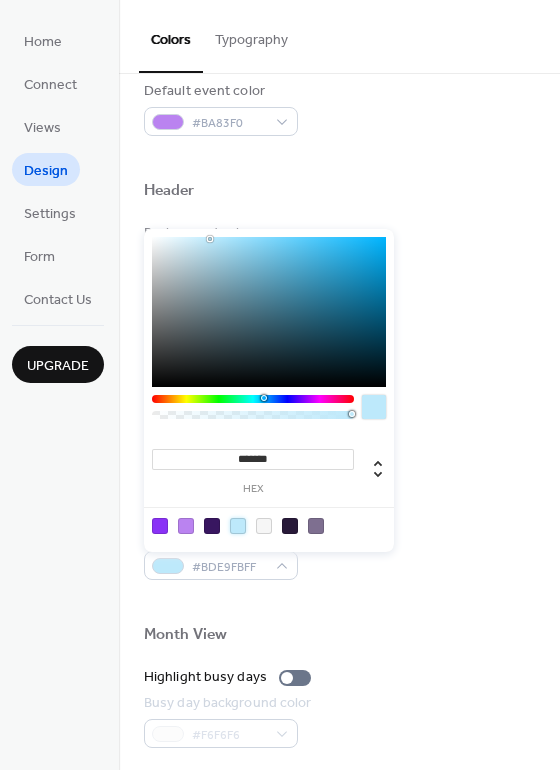 click at bounding box center (339, 602) 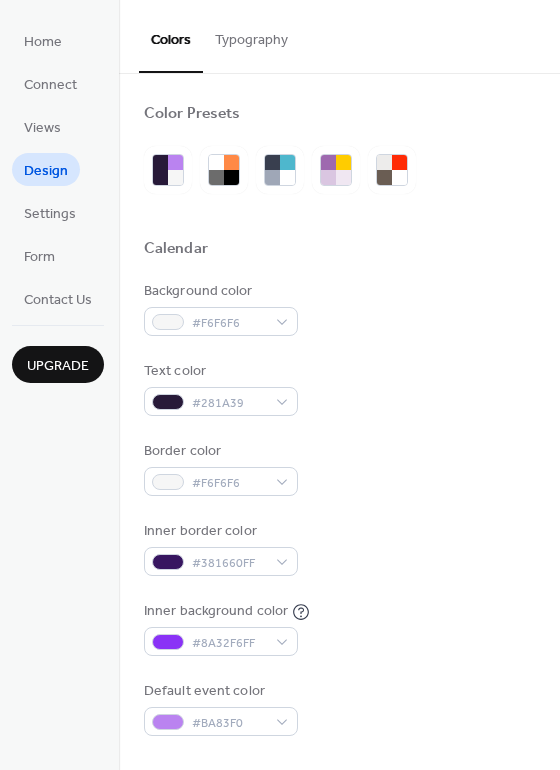 scroll, scrollTop: 240, scrollLeft: 0, axis: vertical 